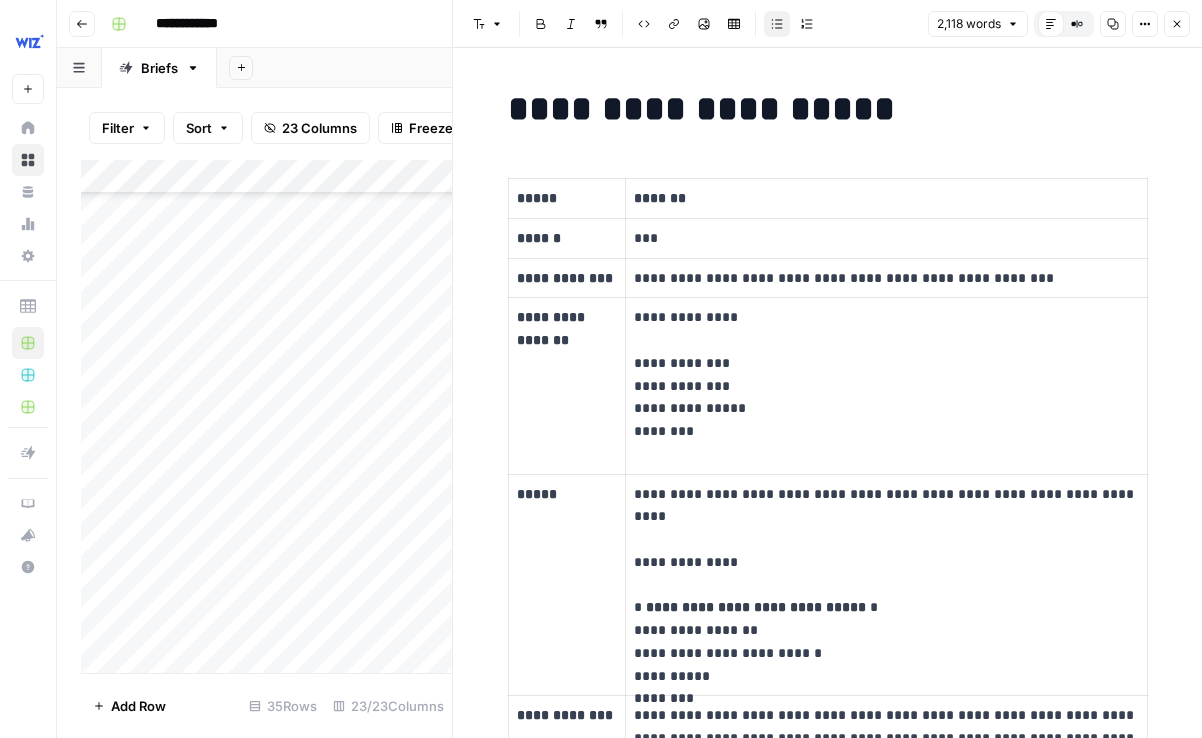 scroll, scrollTop: 0, scrollLeft: 0, axis: both 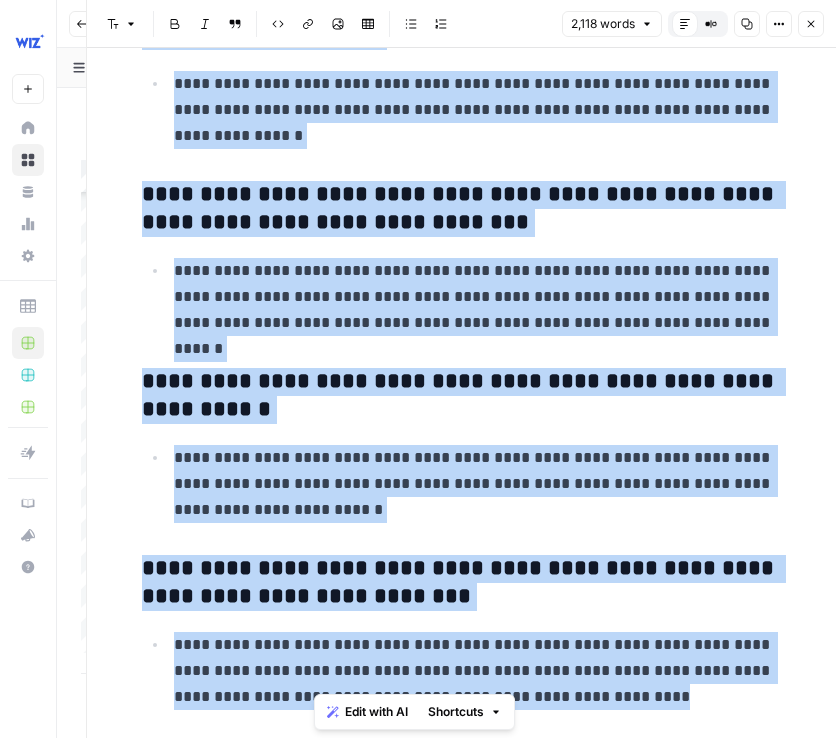 drag, startPoint x: 145, startPoint y: 111, endPoint x: 996, endPoint y: 822, distance: 1108.9283 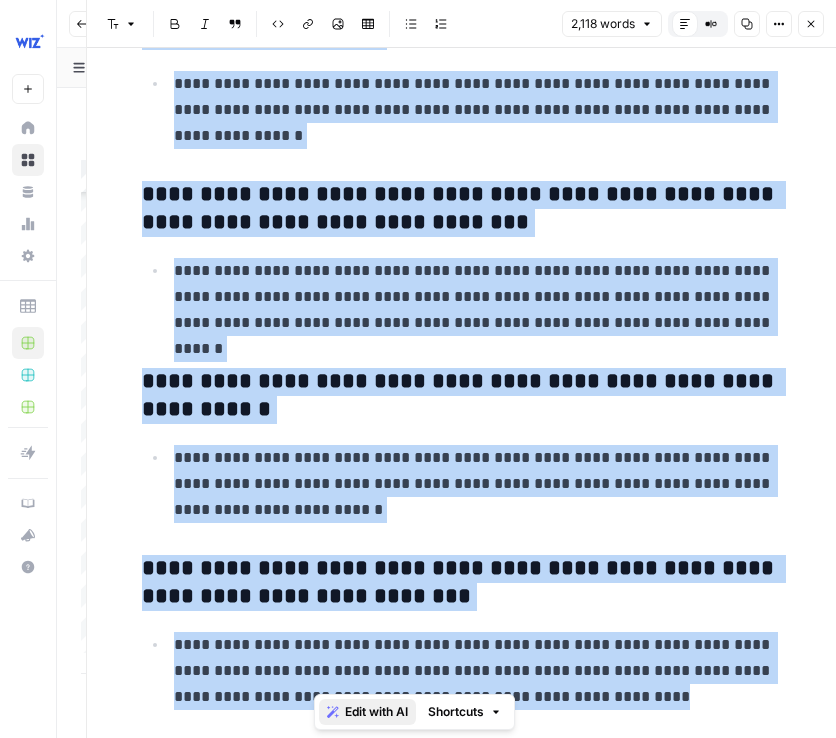 click on "Edit with AI" at bounding box center (376, 712) 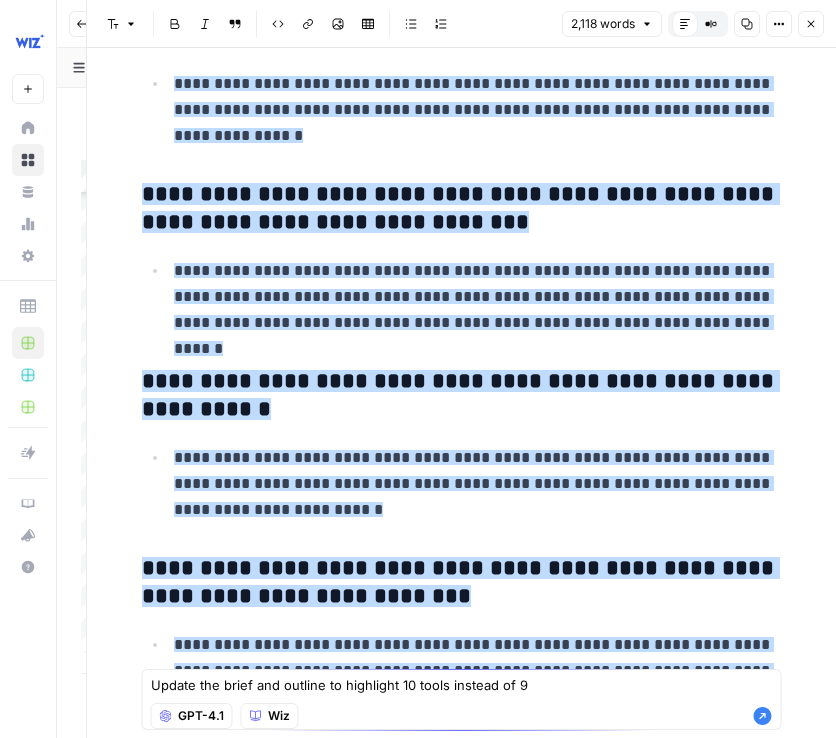 type on "Update the brief and outline to highlight 10 tools instead of 9" 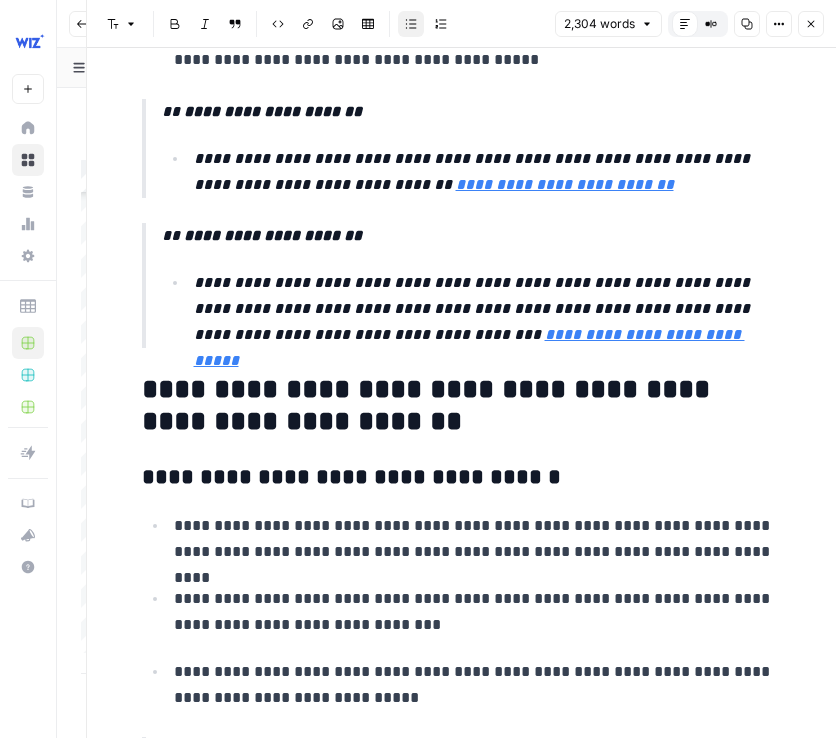 scroll, scrollTop: 4826, scrollLeft: 0, axis: vertical 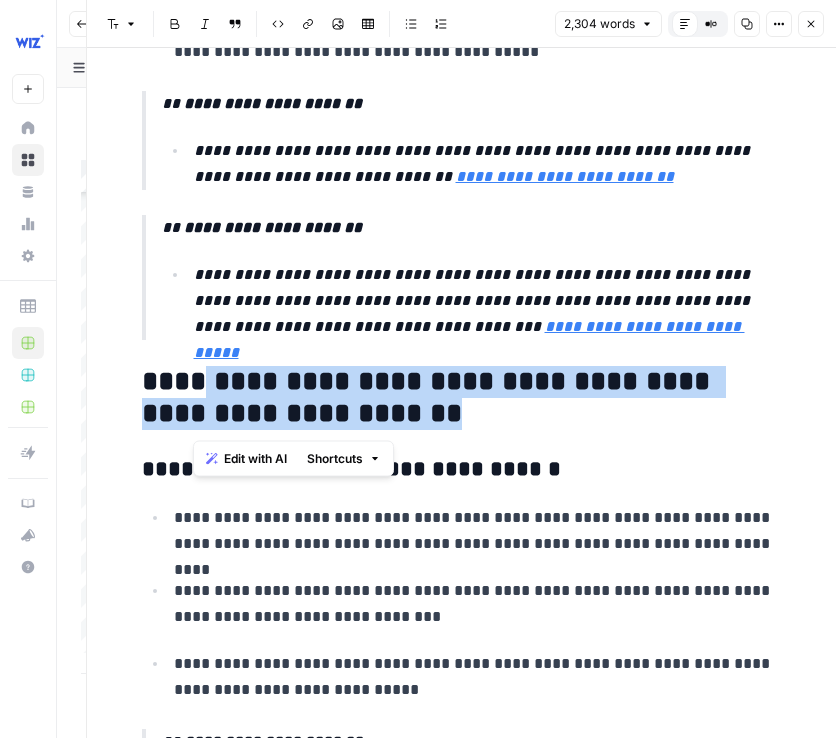 drag, startPoint x: 416, startPoint y: 412, endPoint x: 200, endPoint y: 374, distance: 219.31712 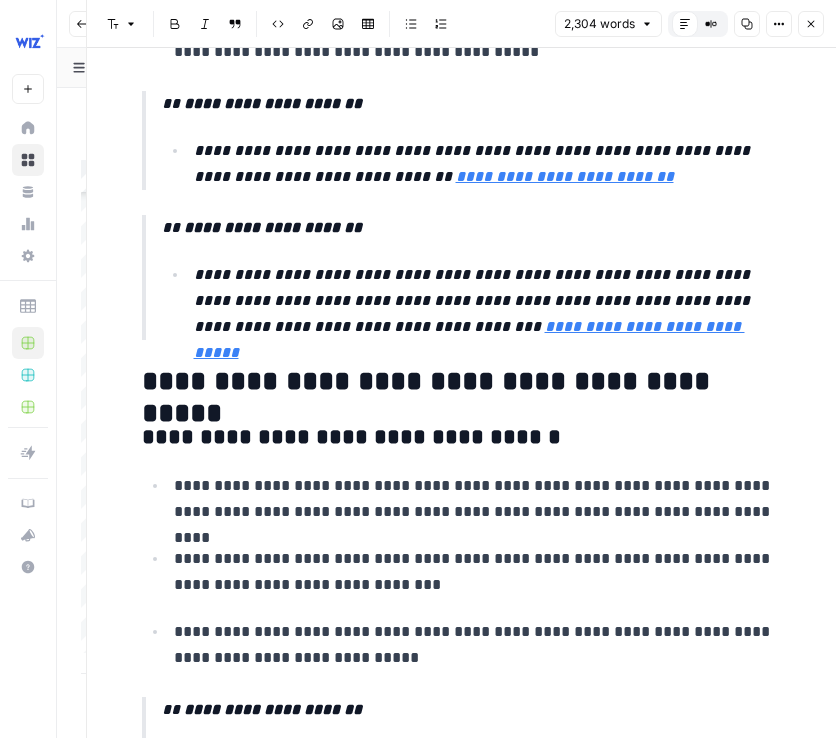 click on "**********" at bounding box center [462, 382] 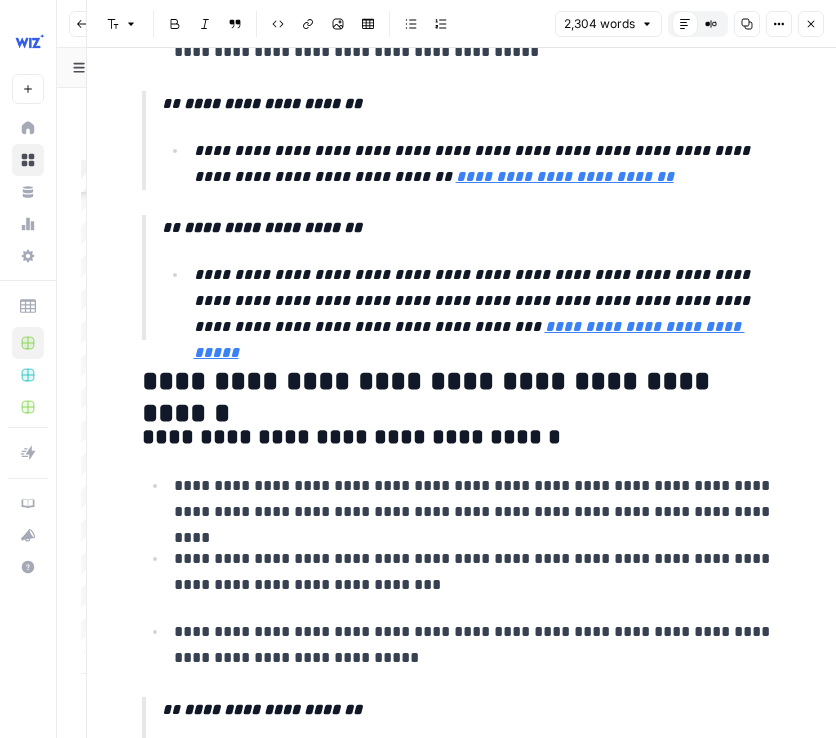 click on "**********" at bounding box center [462, 2052] 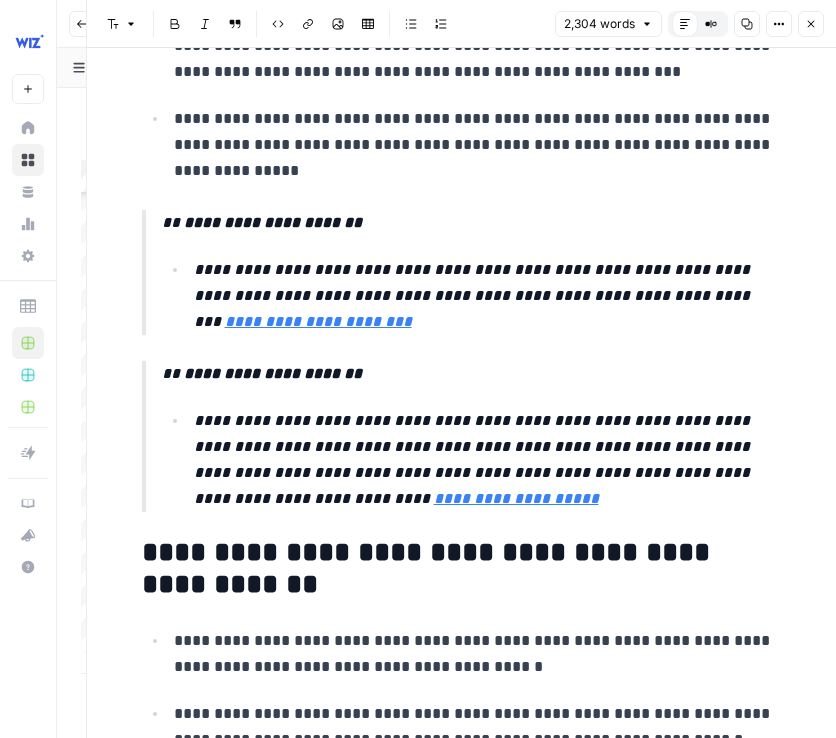 scroll, scrollTop: 3928, scrollLeft: 0, axis: vertical 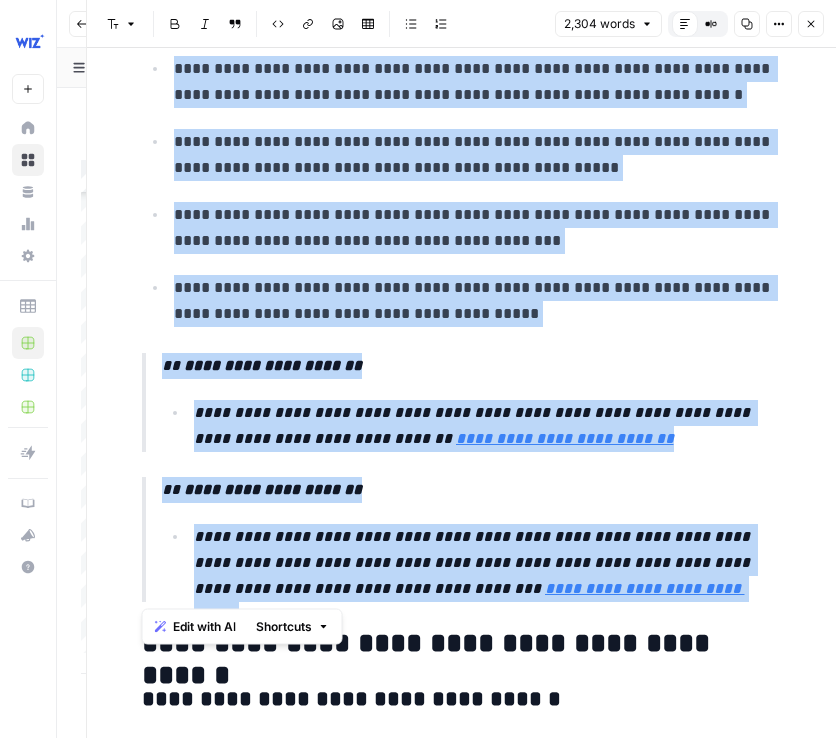 drag, startPoint x: 146, startPoint y: 543, endPoint x: 674, endPoint y: 594, distance: 530.45734 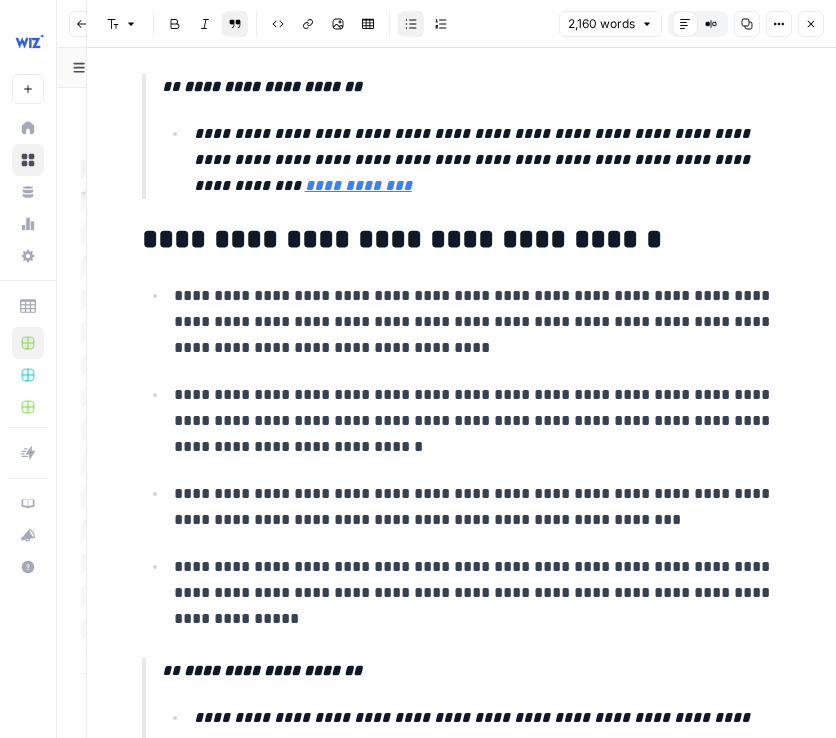 scroll, scrollTop: 3465, scrollLeft: 0, axis: vertical 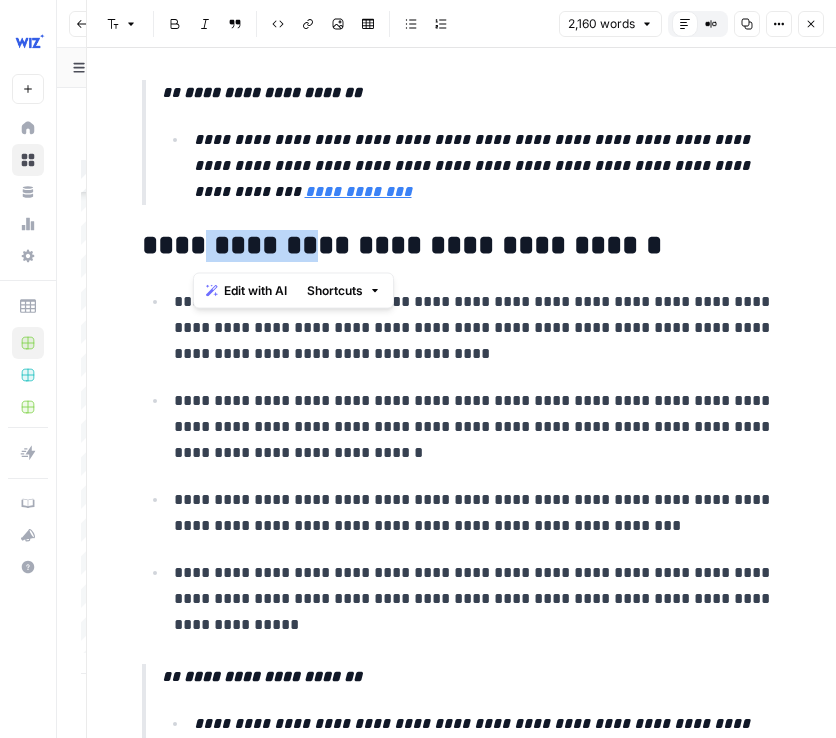 drag, startPoint x: 307, startPoint y: 244, endPoint x: 201, endPoint y: 238, distance: 106.16968 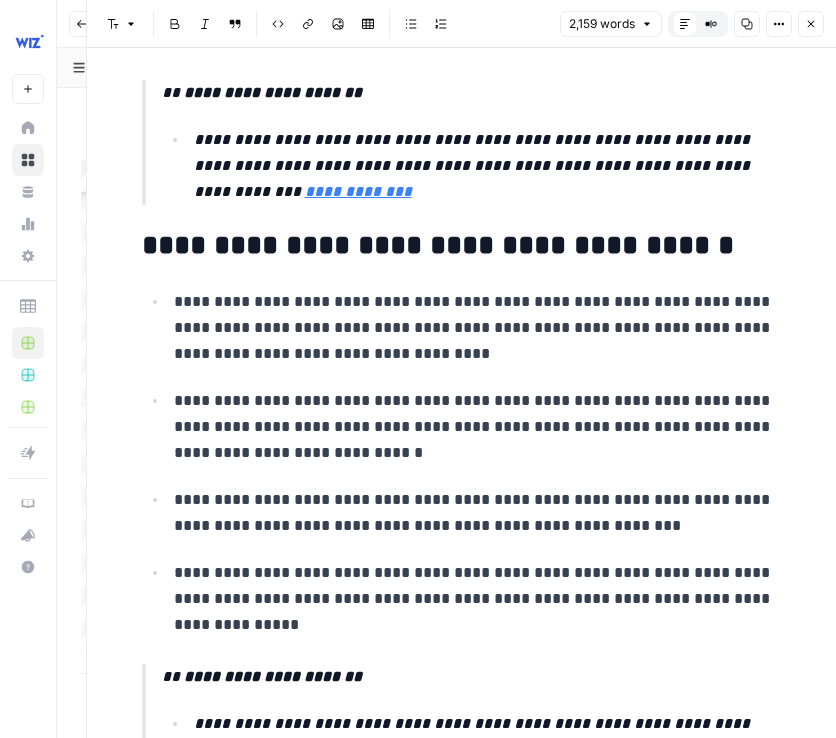 click on "**********" at bounding box center [462, 246] 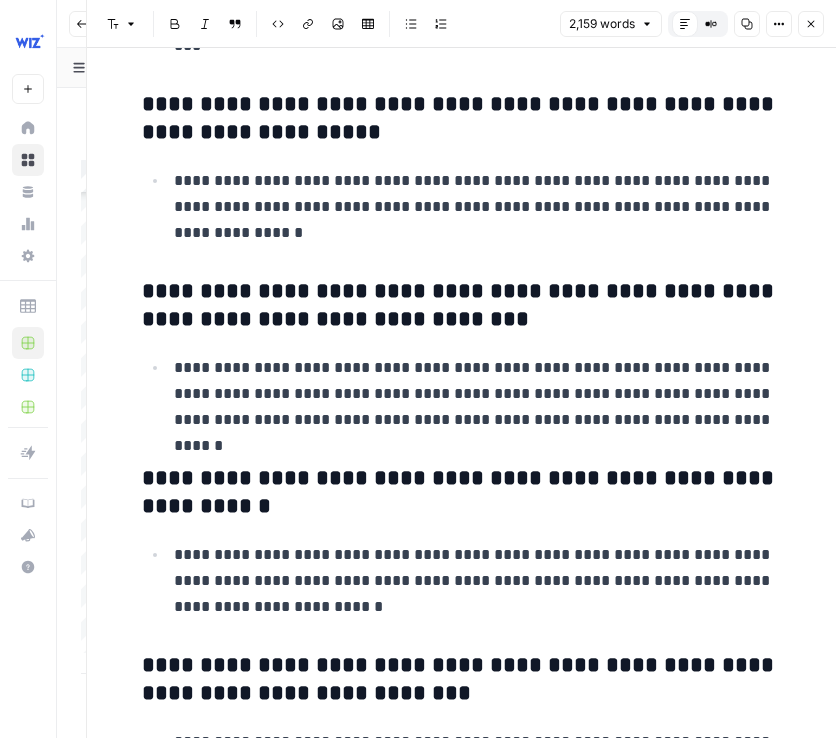 scroll, scrollTop: 12203, scrollLeft: 0, axis: vertical 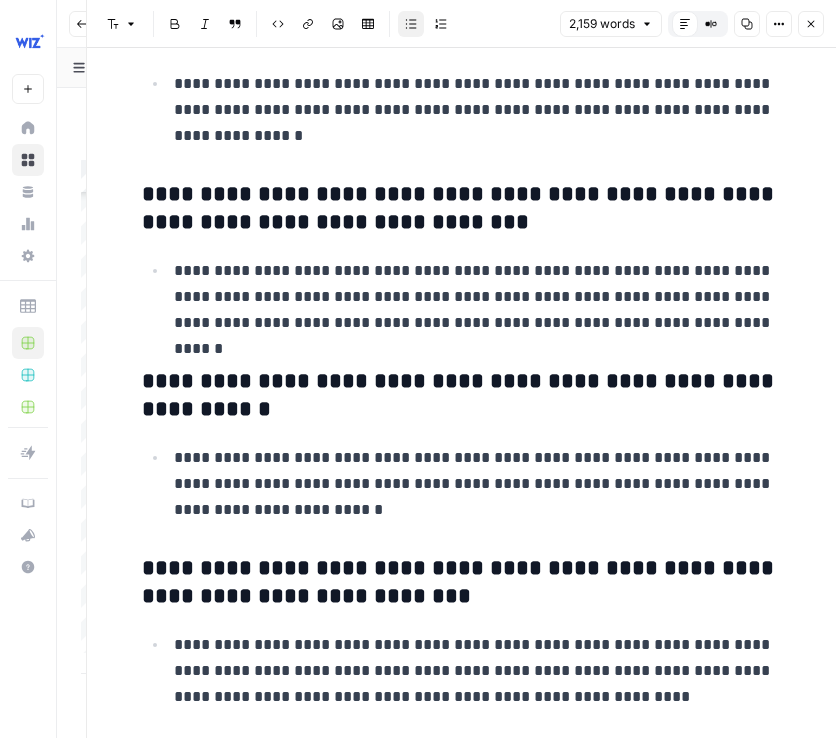 click on "**********" at bounding box center (478, 671) 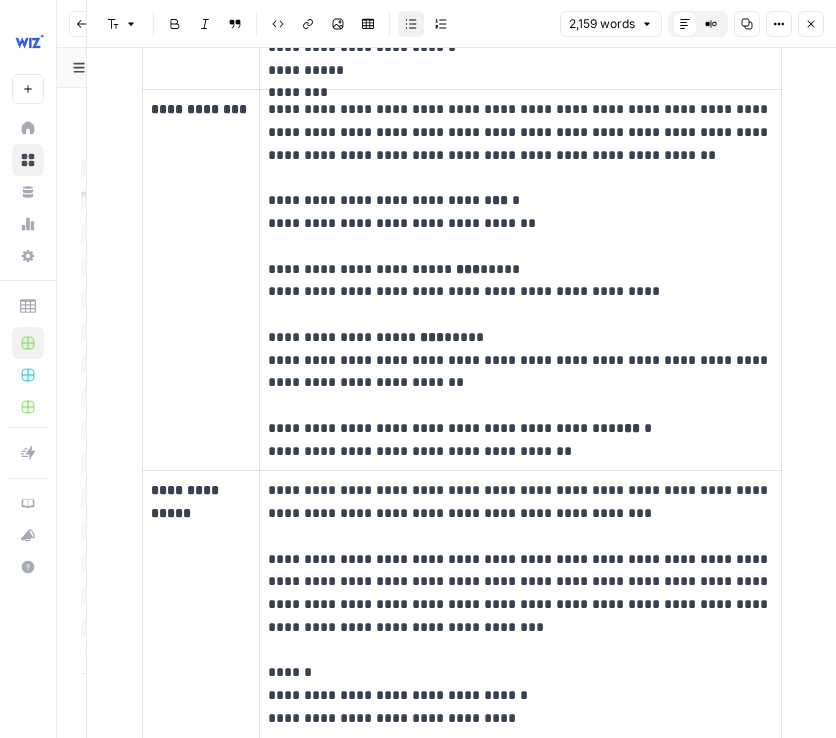 scroll, scrollTop: 0, scrollLeft: 0, axis: both 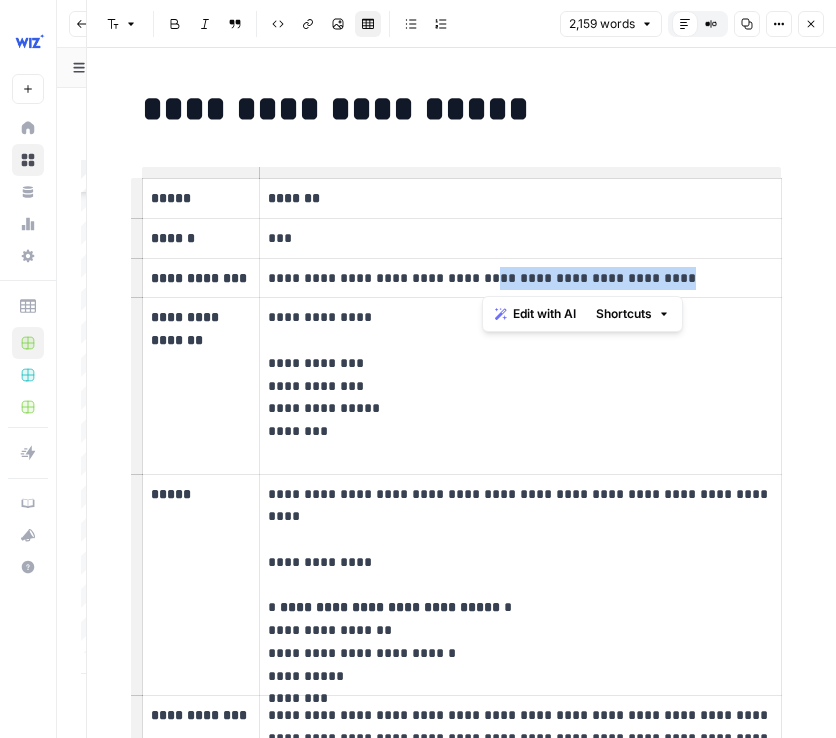 drag, startPoint x: 668, startPoint y: 283, endPoint x: 478, endPoint y: 268, distance: 190.59119 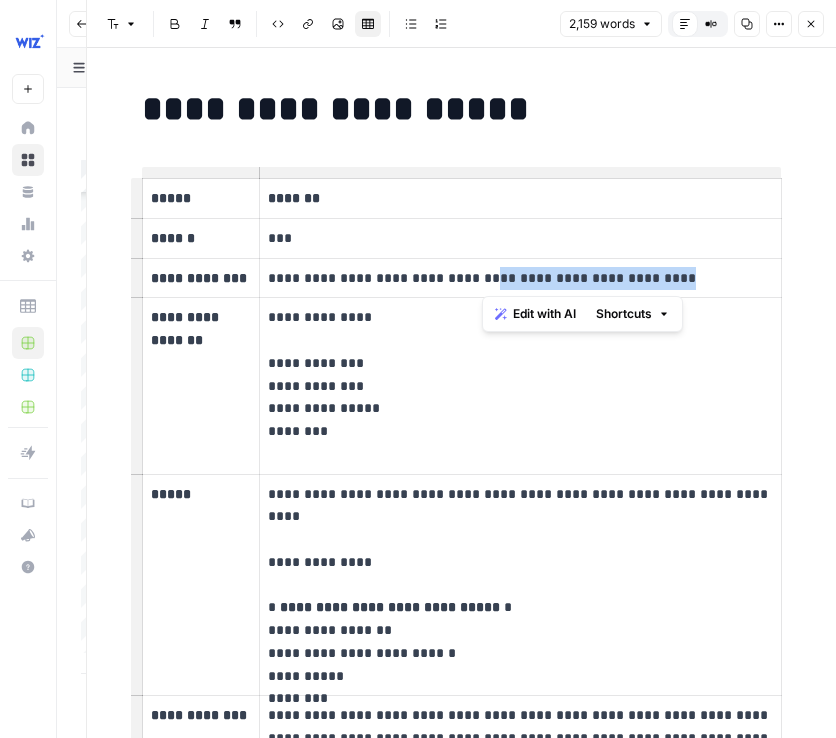 click on "**********" at bounding box center [520, 278] 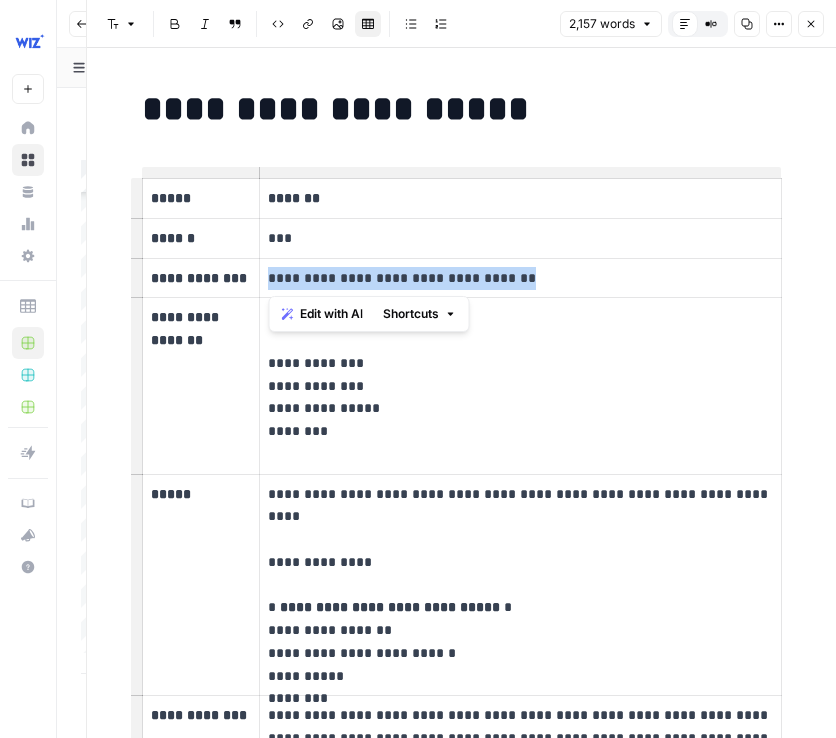 drag, startPoint x: 524, startPoint y: 282, endPoint x: 270, endPoint y: 277, distance: 254.04921 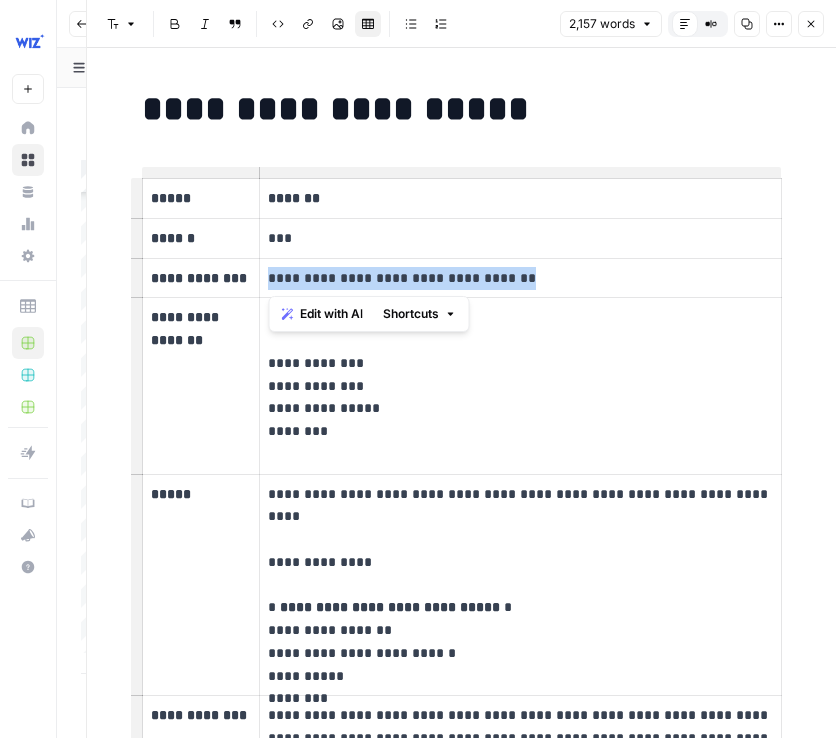 click on "**********" at bounding box center [520, 278] 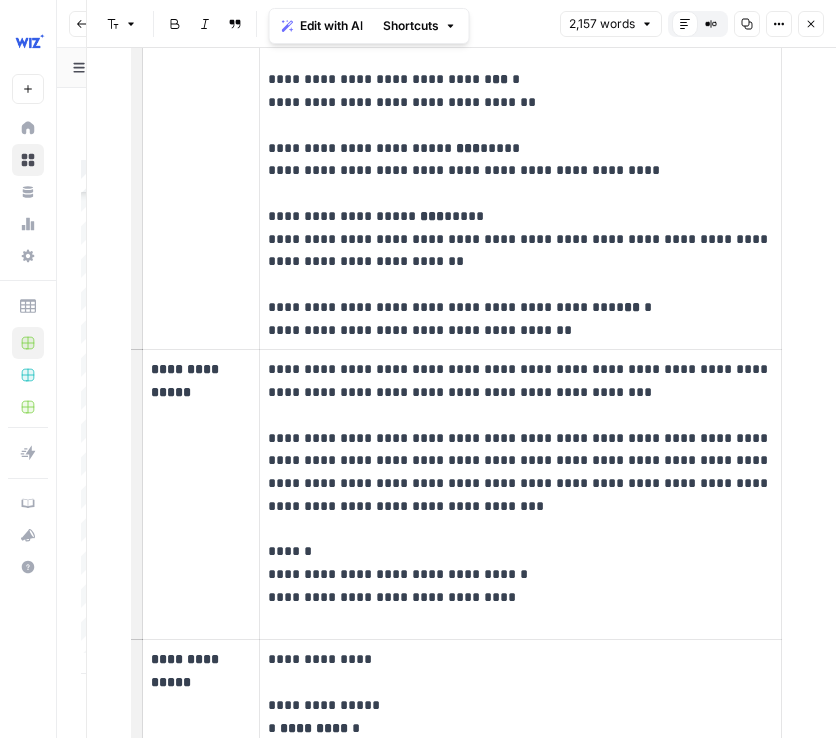 scroll, scrollTop: 743, scrollLeft: 0, axis: vertical 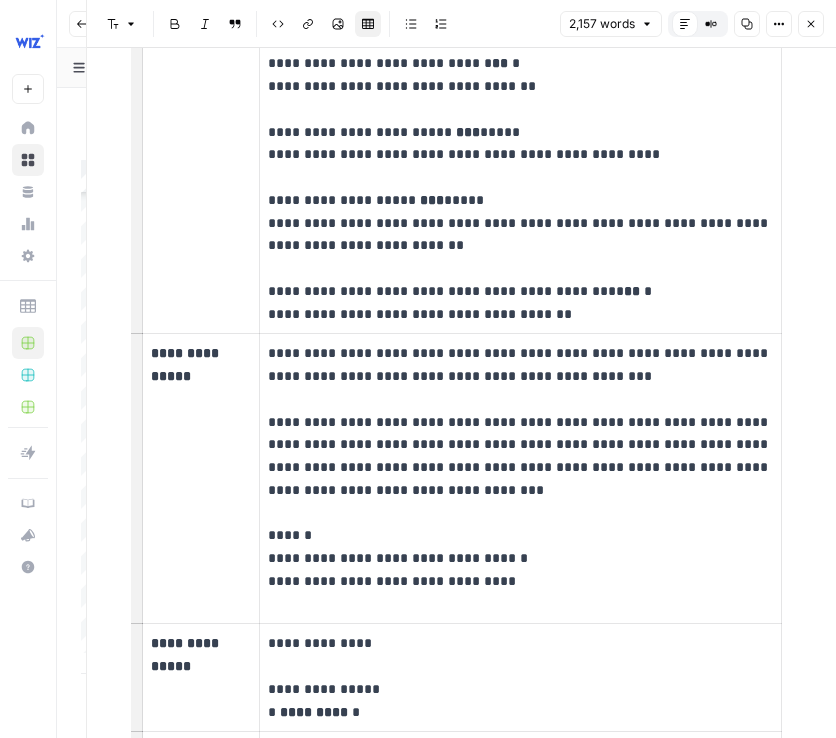 click on "**********" at bounding box center (520, 478) 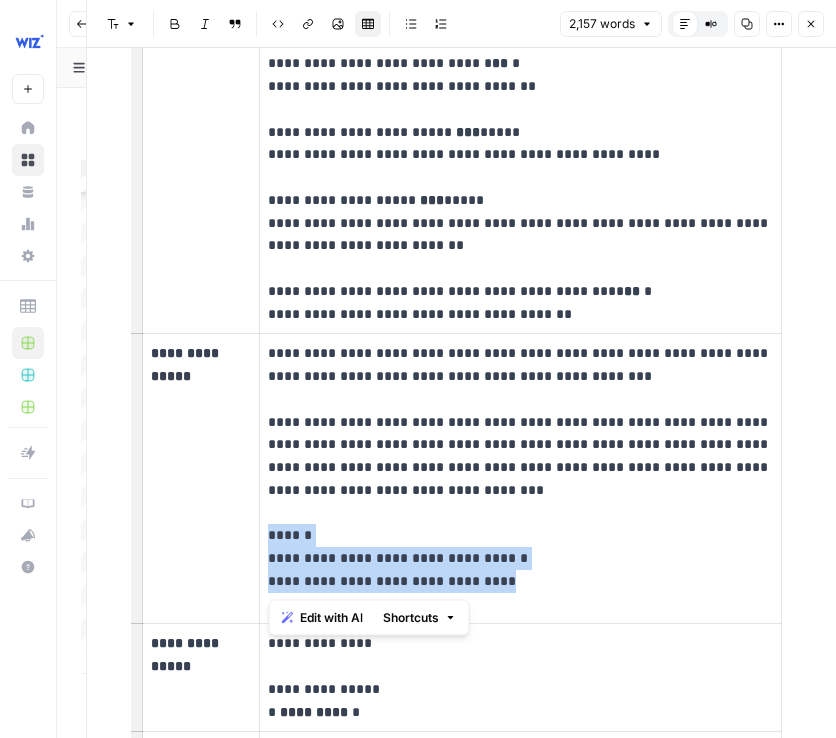 drag, startPoint x: 510, startPoint y: 577, endPoint x: 270, endPoint y: 533, distance: 244 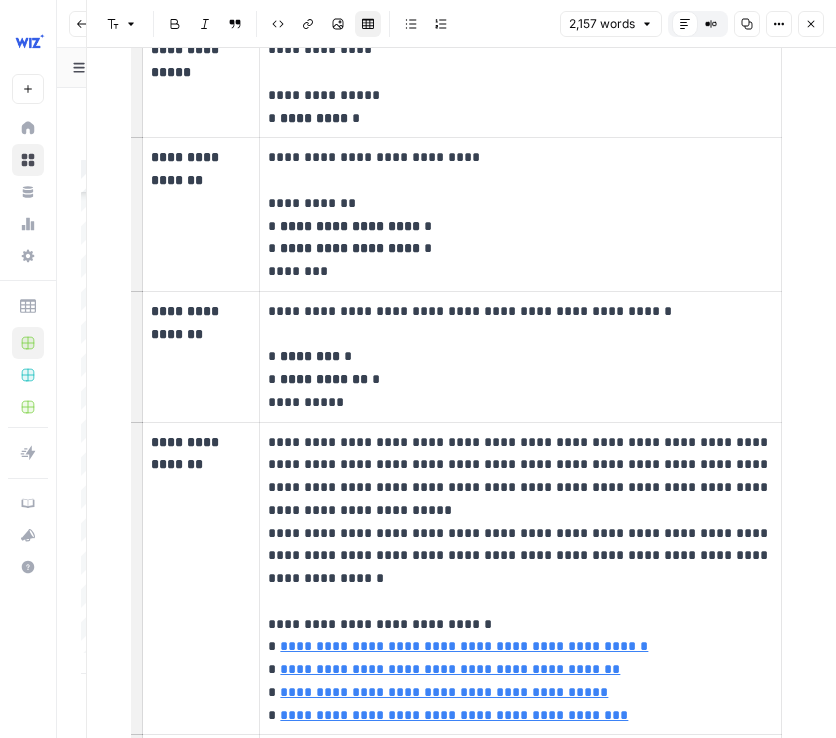scroll, scrollTop: 1356, scrollLeft: 0, axis: vertical 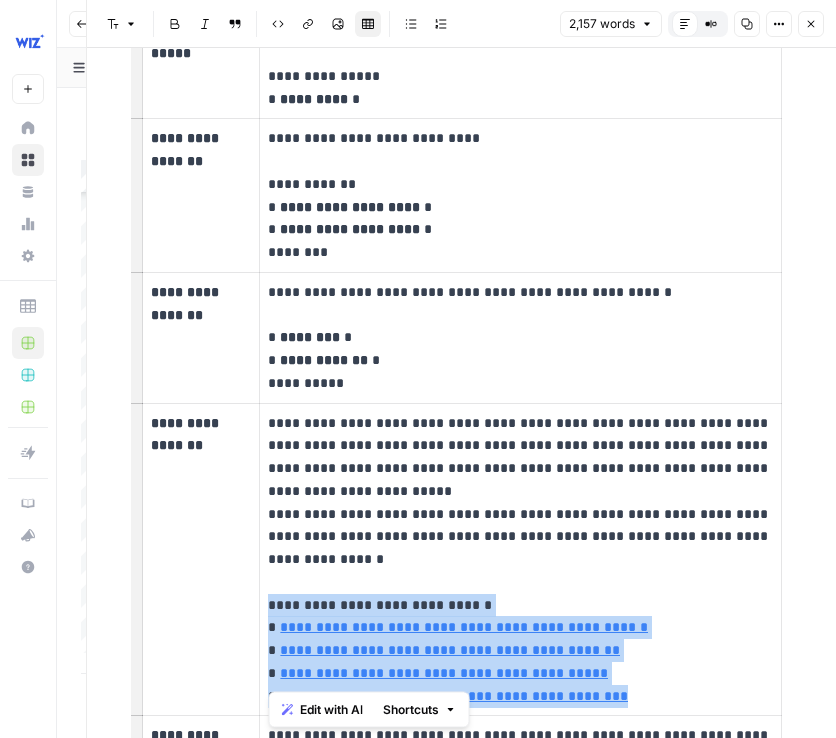 drag, startPoint x: 617, startPoint y: 672, endPoint x: 267, endPoint y: 586, distance: 360.4109 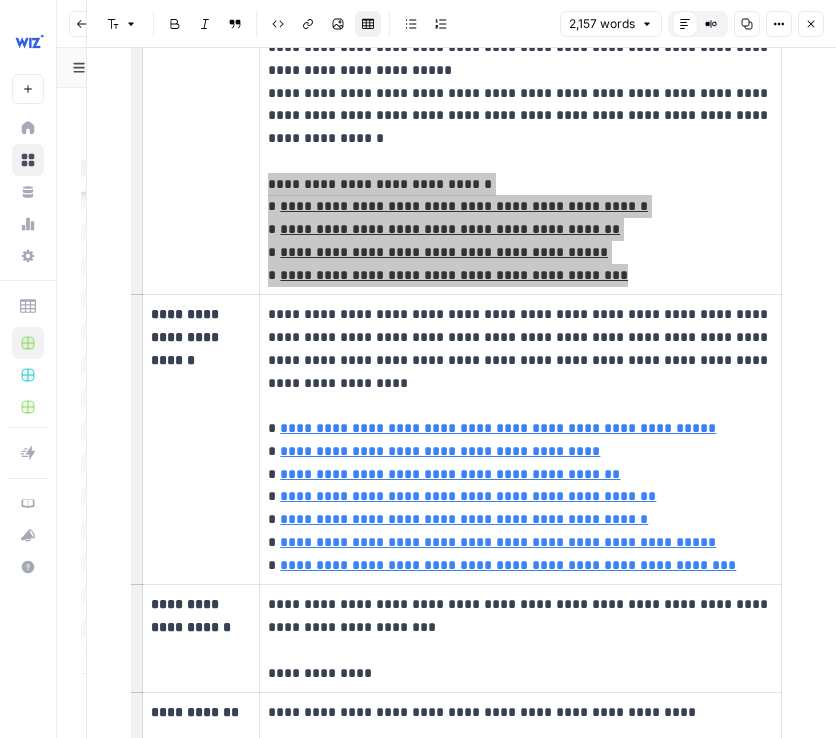 scroll, scrollTop: 1787, scrollLeft: 0, axis: vertical 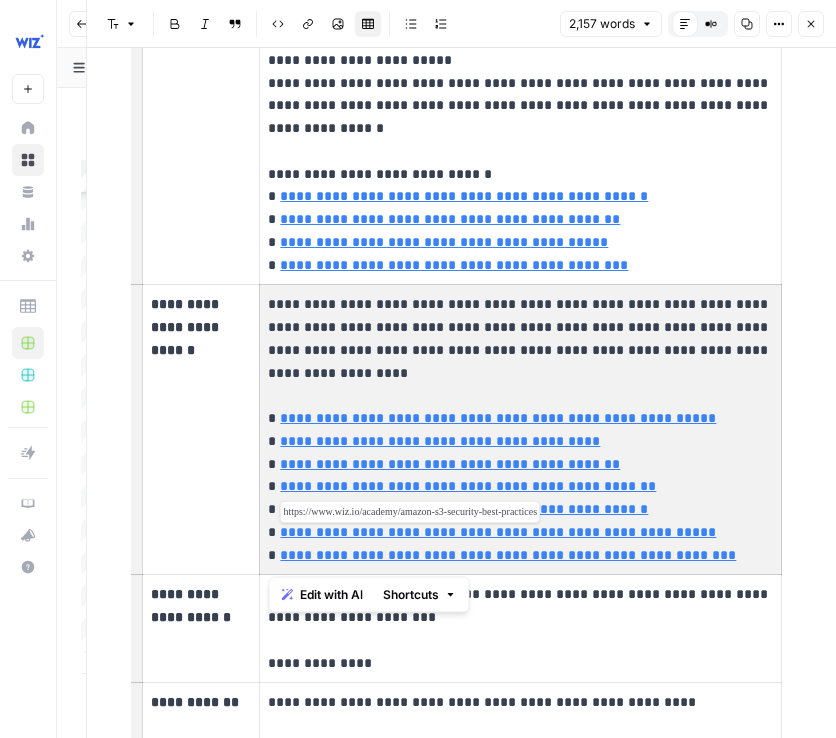 drag, startPoint x: 727, startPoint y: 531, endPoint x: 499, endPoint y: 502, distance: 229.8369 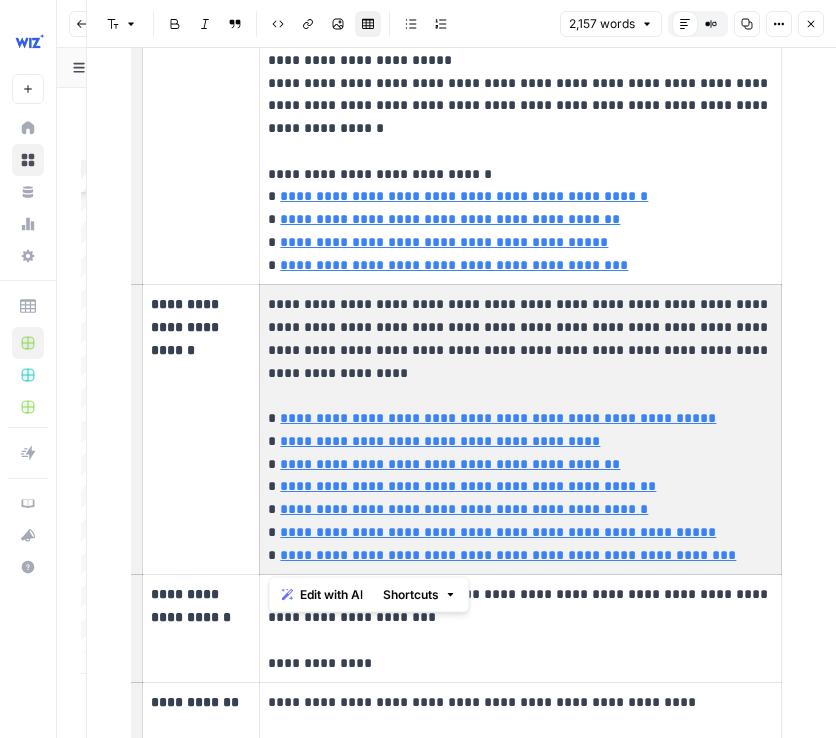 click on "**********" at bounding box center [520, 429] 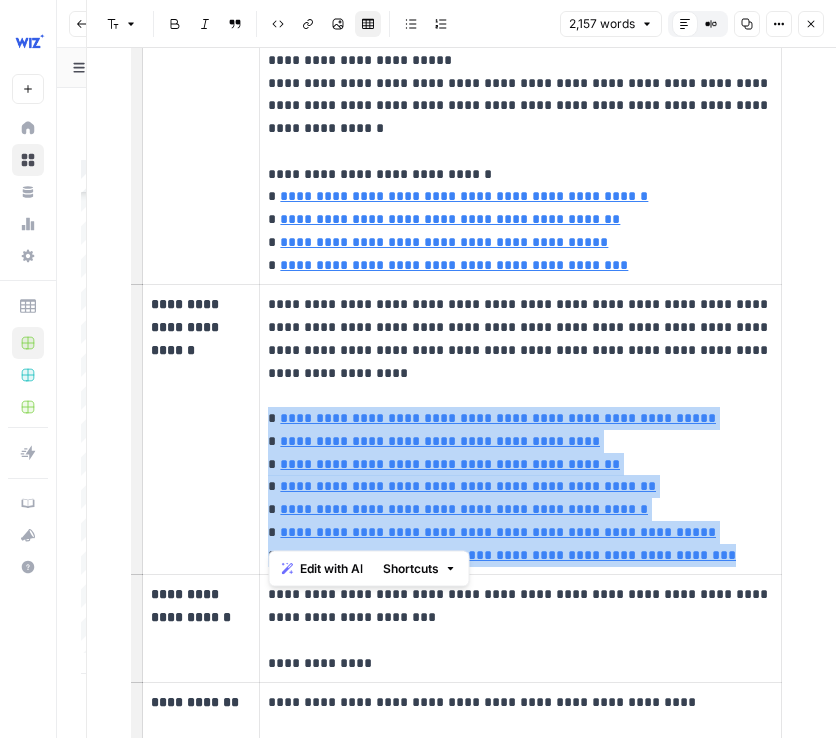 drag, startPoint x: 743, startPoint y: 531, endPoint x: 268, endPoint y: 399, distance: 493 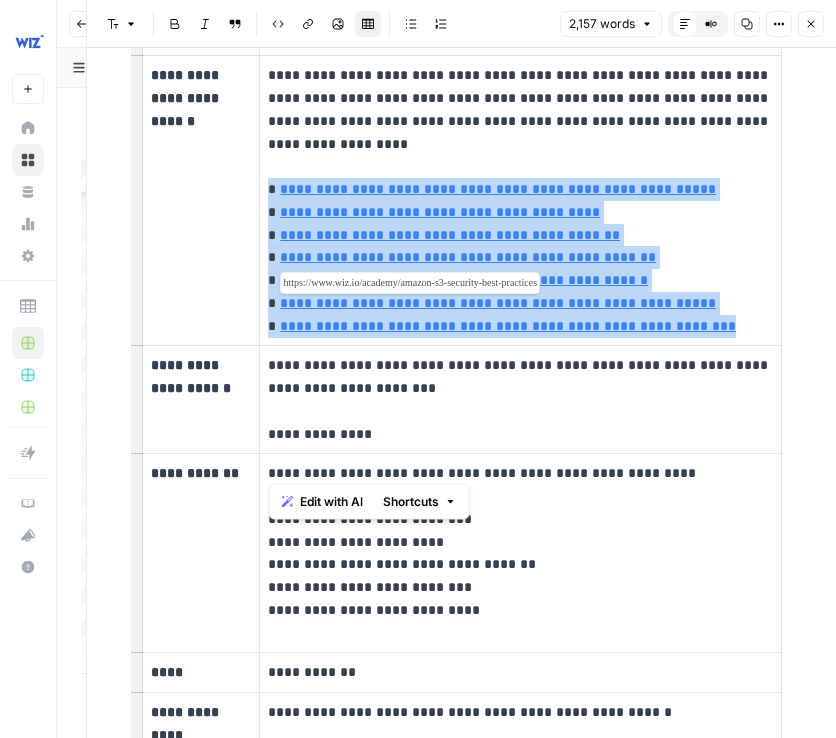 scroll, scrollTop: 2056, scrollLeft: 0, axis: vertical 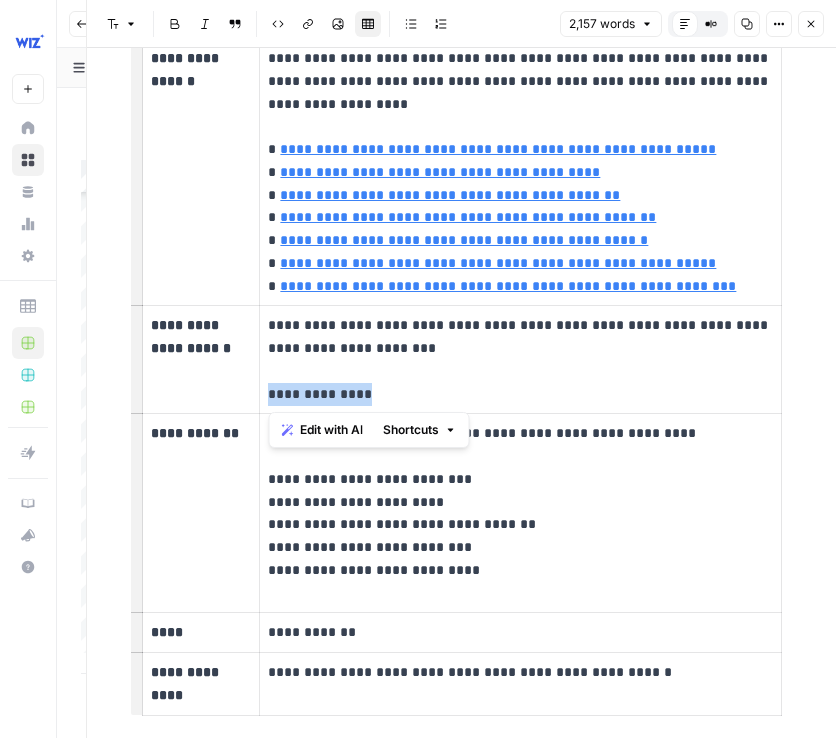 drag, startPoint x: 366, startPoint y: 389, endPoint x: 270, endPoint y: 390, distance: 96.00521 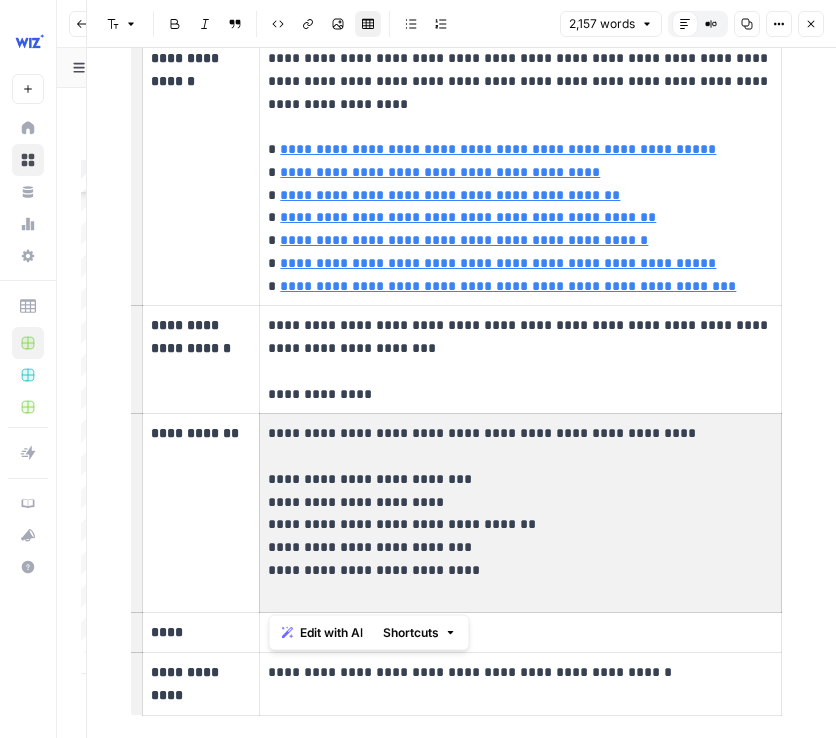 drag, startPoint x: 481, startPoint y: 575, endPoint x: 335, endPoint y: 520, distance: 156.01602 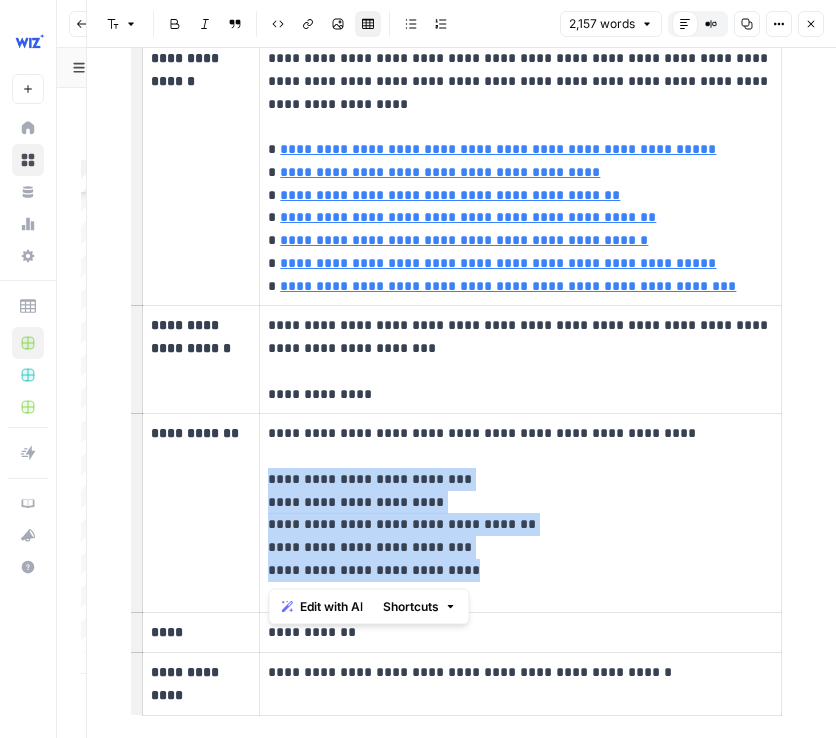 drag, startPoint x: 473, startPoint y: 569, endPoint x: 270, endPoint y: 484, distance: 220.07726 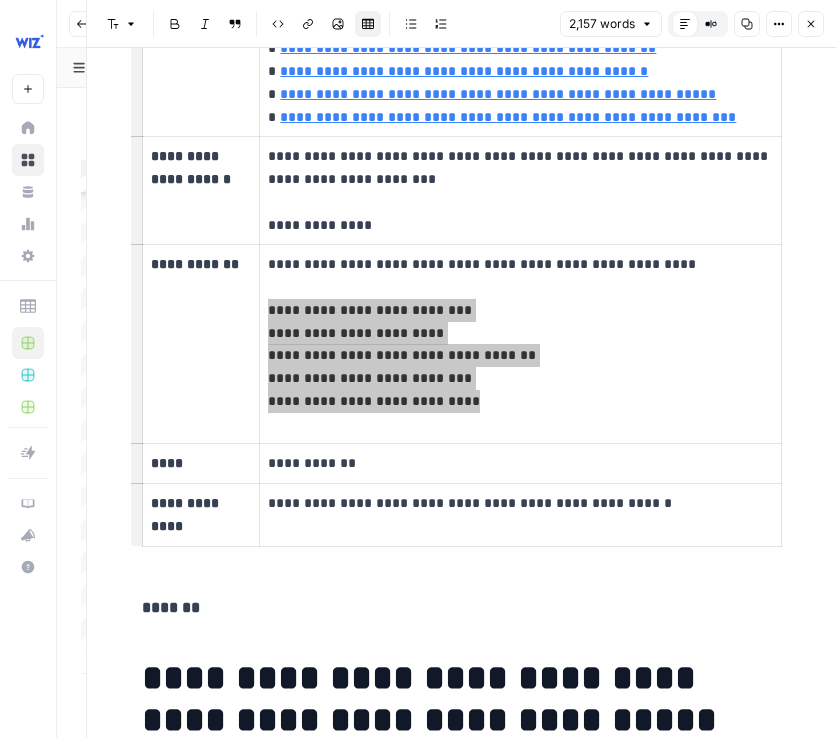 scroll, scrollTop: 2244, scrollLeft: 0, axis: vertical 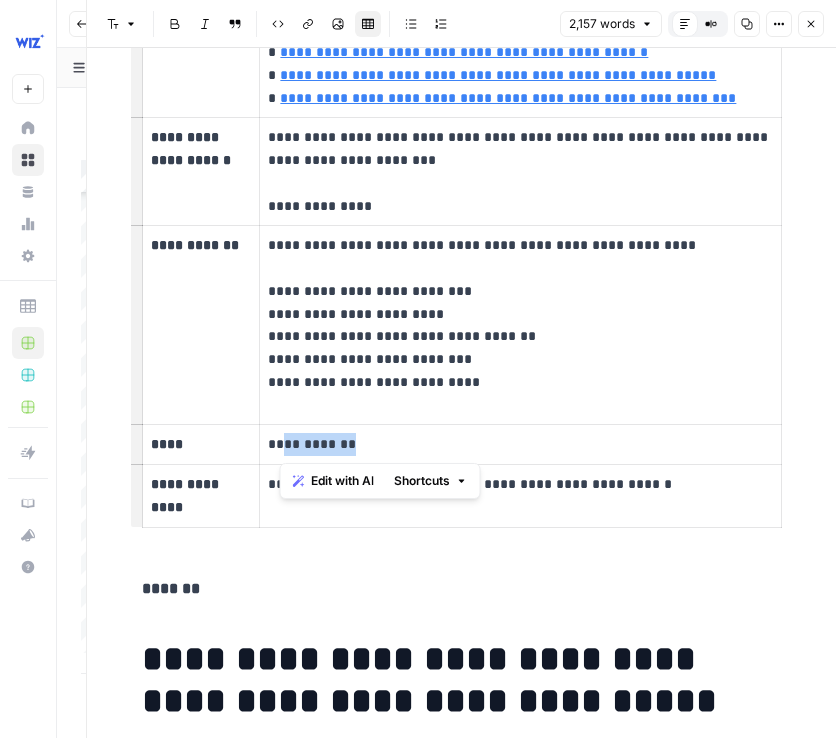 drag, startPoint x: 376, startPoint y: 447, endPoint x: 282, endPoint y: 443, distance: 94.08507 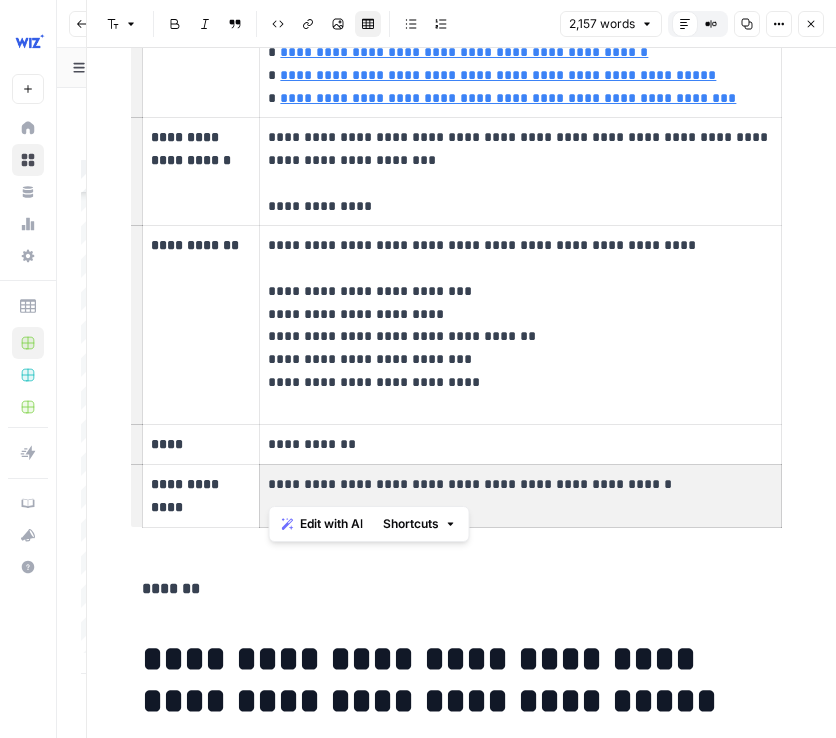 drag, startPoint x: 684, startPoint y: 482, endPoint x: 281, endPoint y: 476, distance: 403.04468 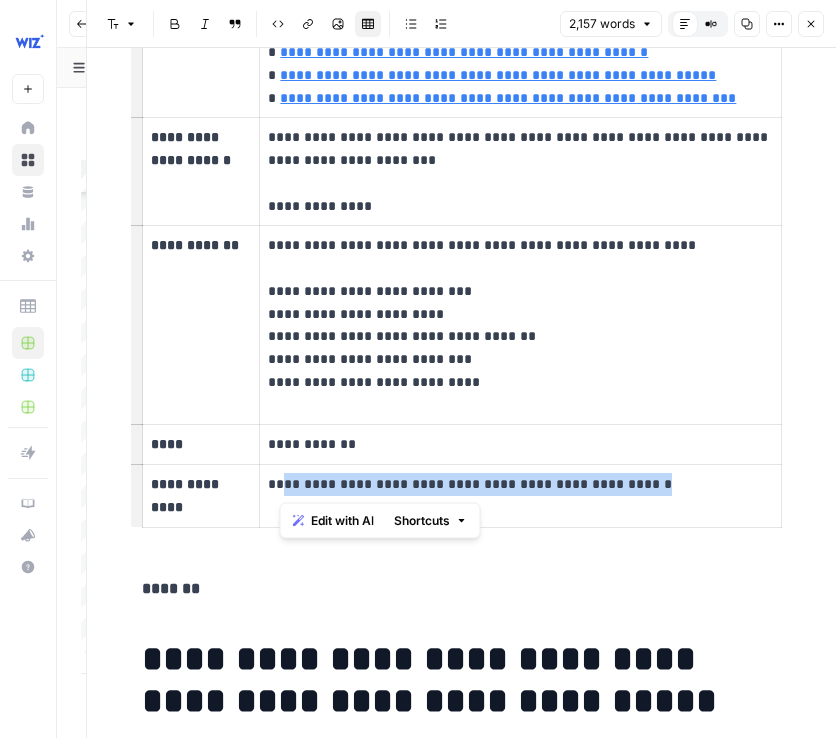drag, startPoint x: 709, startPoint y: 489, endPoint x: 281, endPoint y: 483, distance: 428.04205 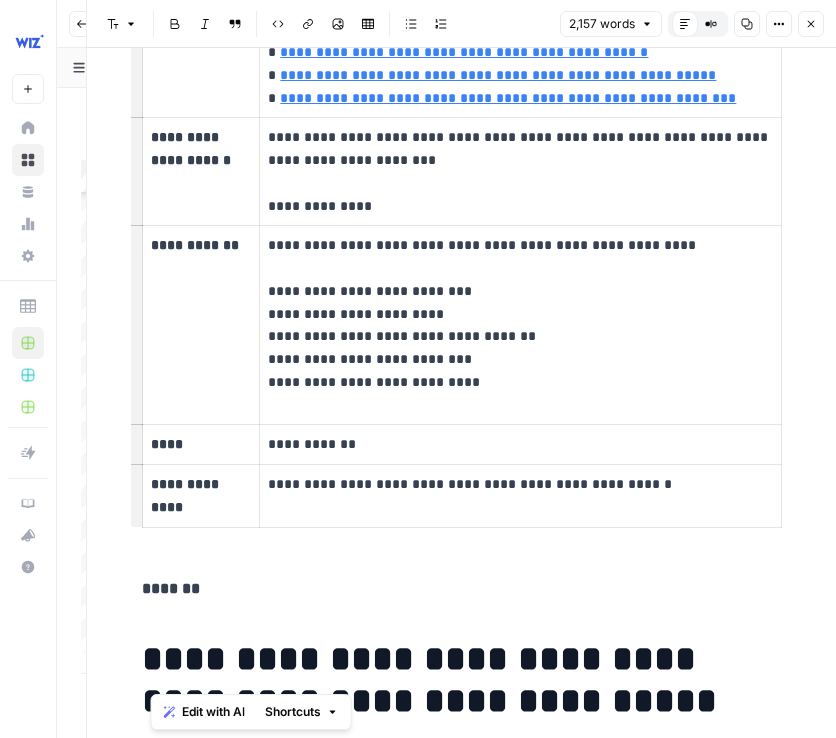 drag, startPoint x: 144, startPoint y: 657, endPoint x: 288, endPoint y: 701, distance: 150.57224 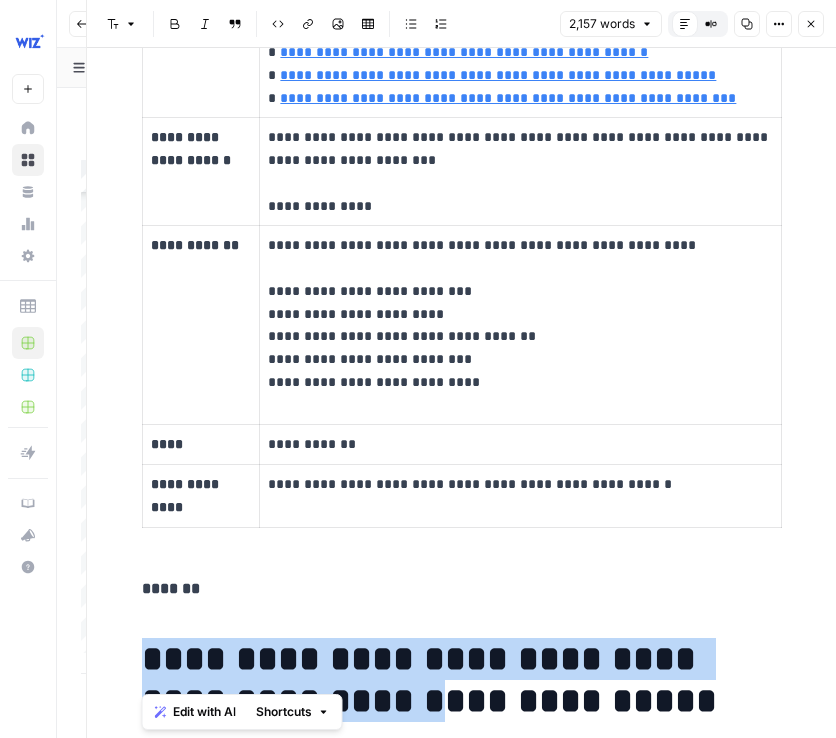 drag, startPoint x: 146, startPoint y: 656, endPoint x: 287, endPoint y: 685, distance: 143.95139 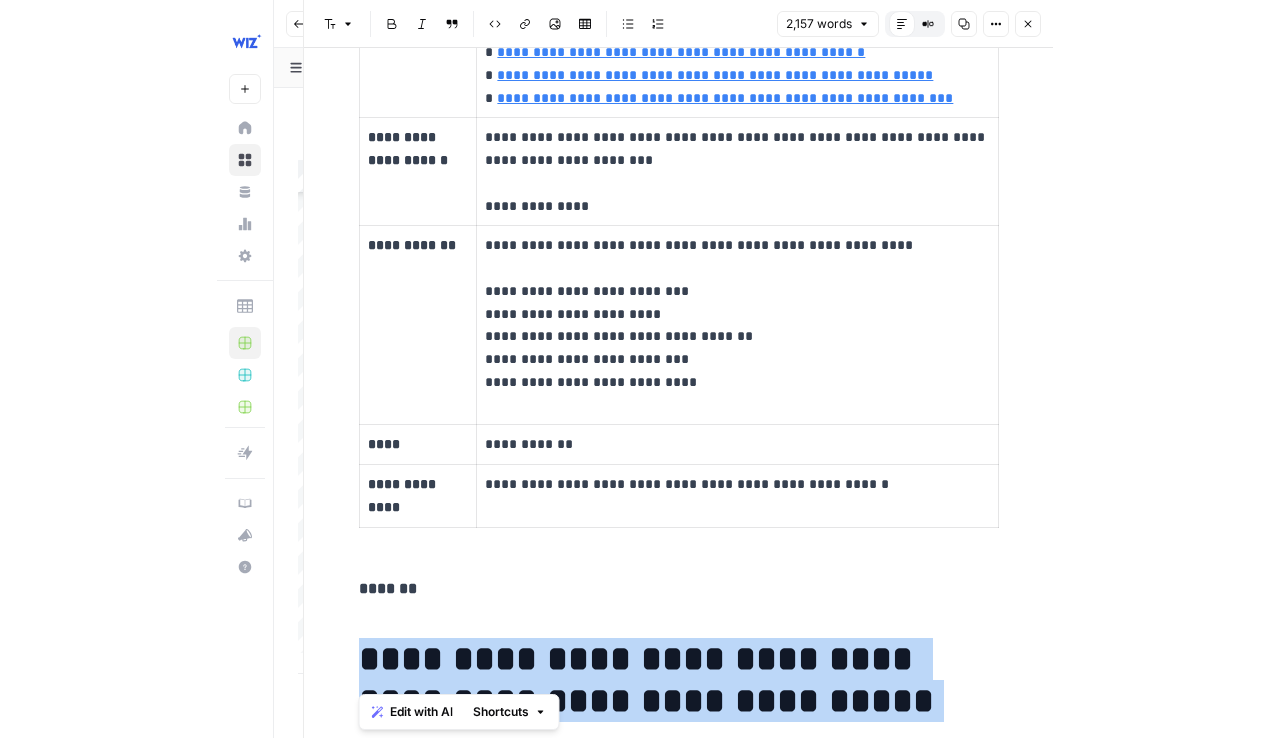 scroll, scrollTop: 12203, scrollLeft: 0, axis: vertical 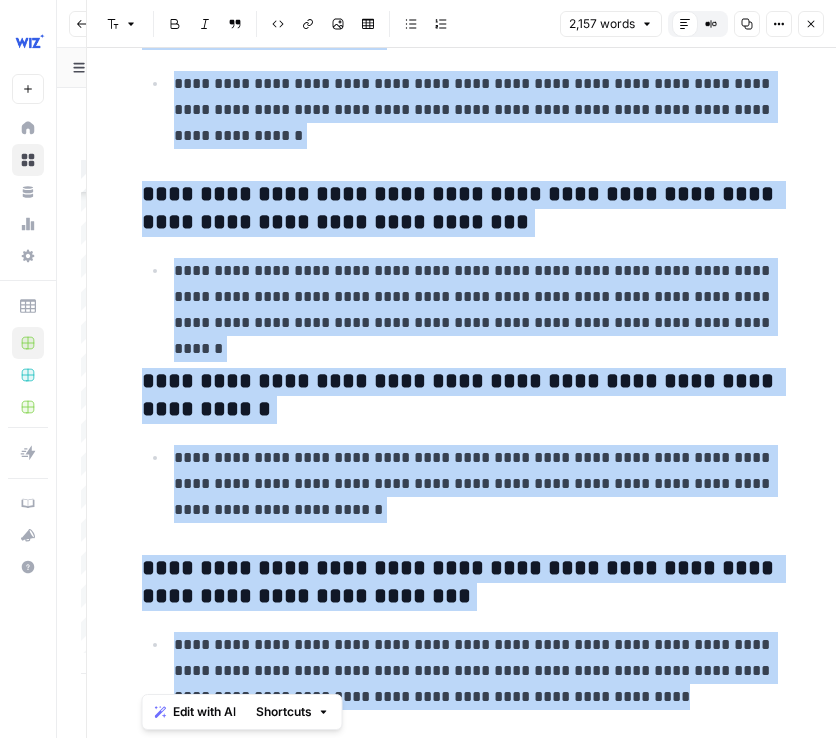 copy on "**********" 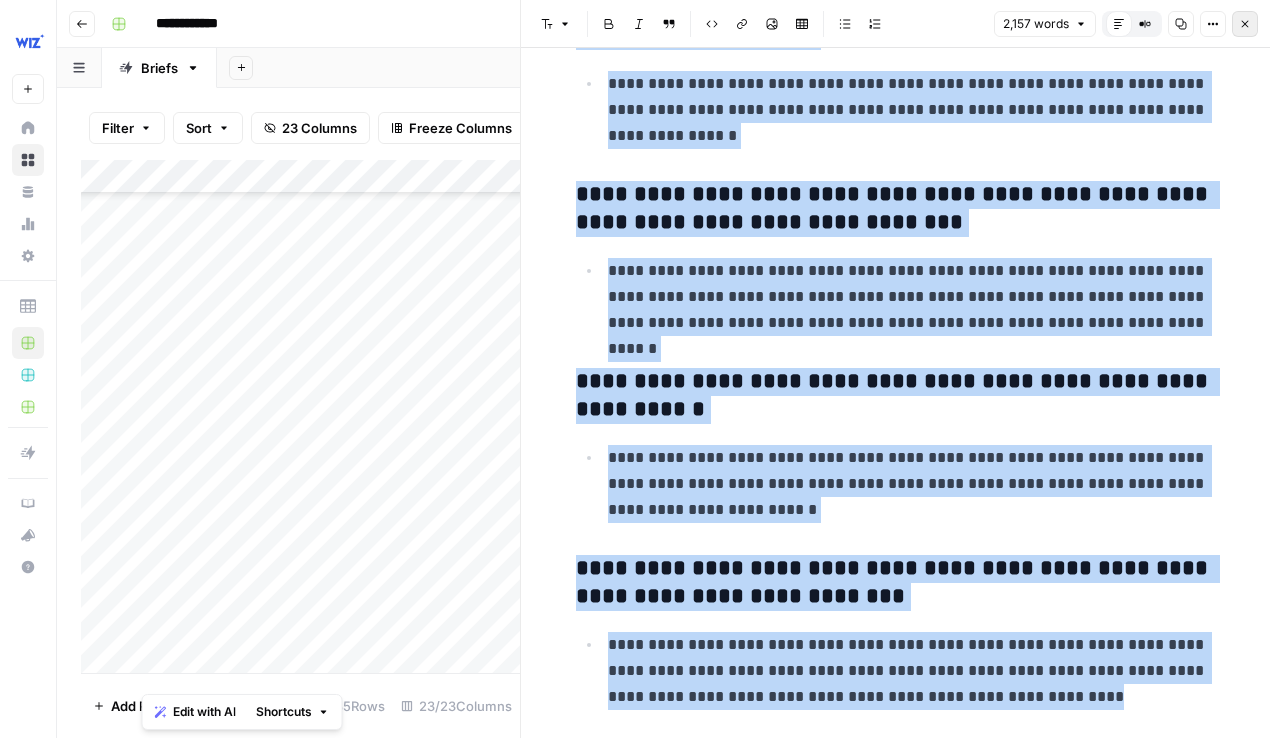 click 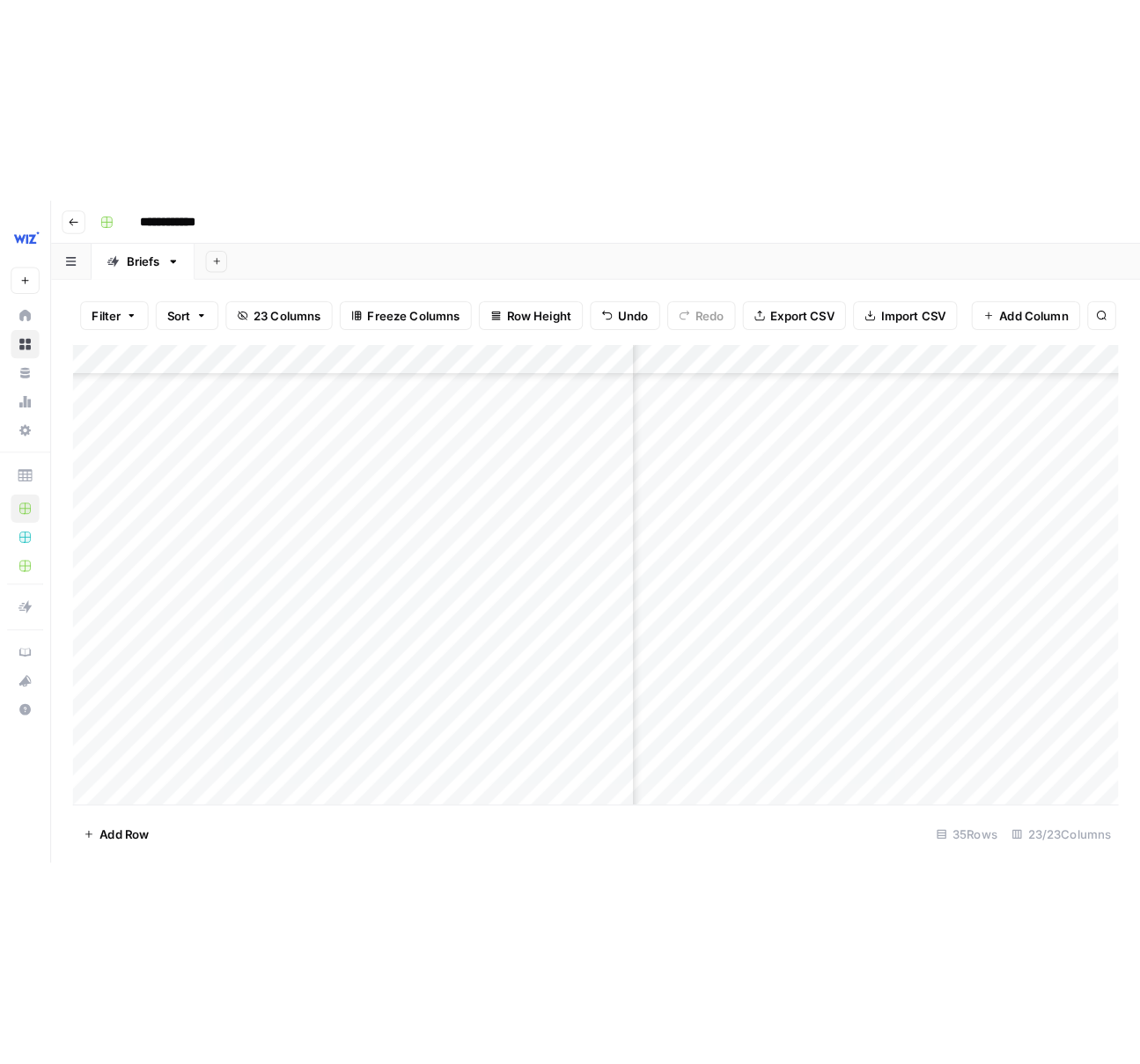 scroll, scrollTop: 439, scrollLeft: 2877, axis: both 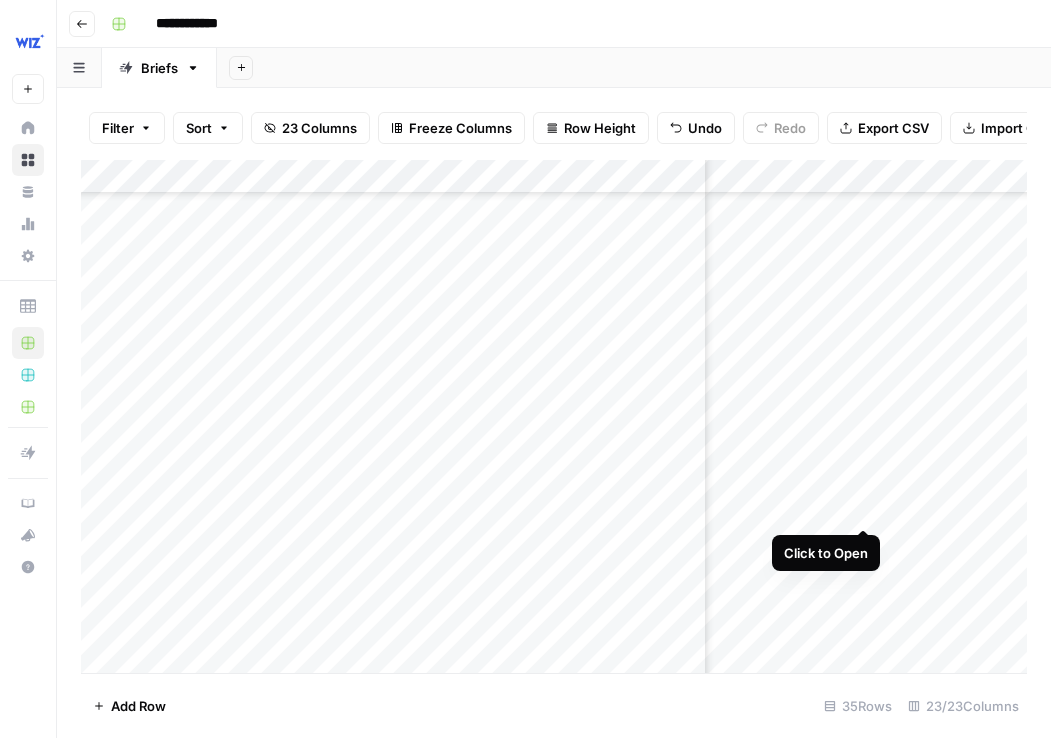 click on "Add Column" at bounding box center (554, 416) 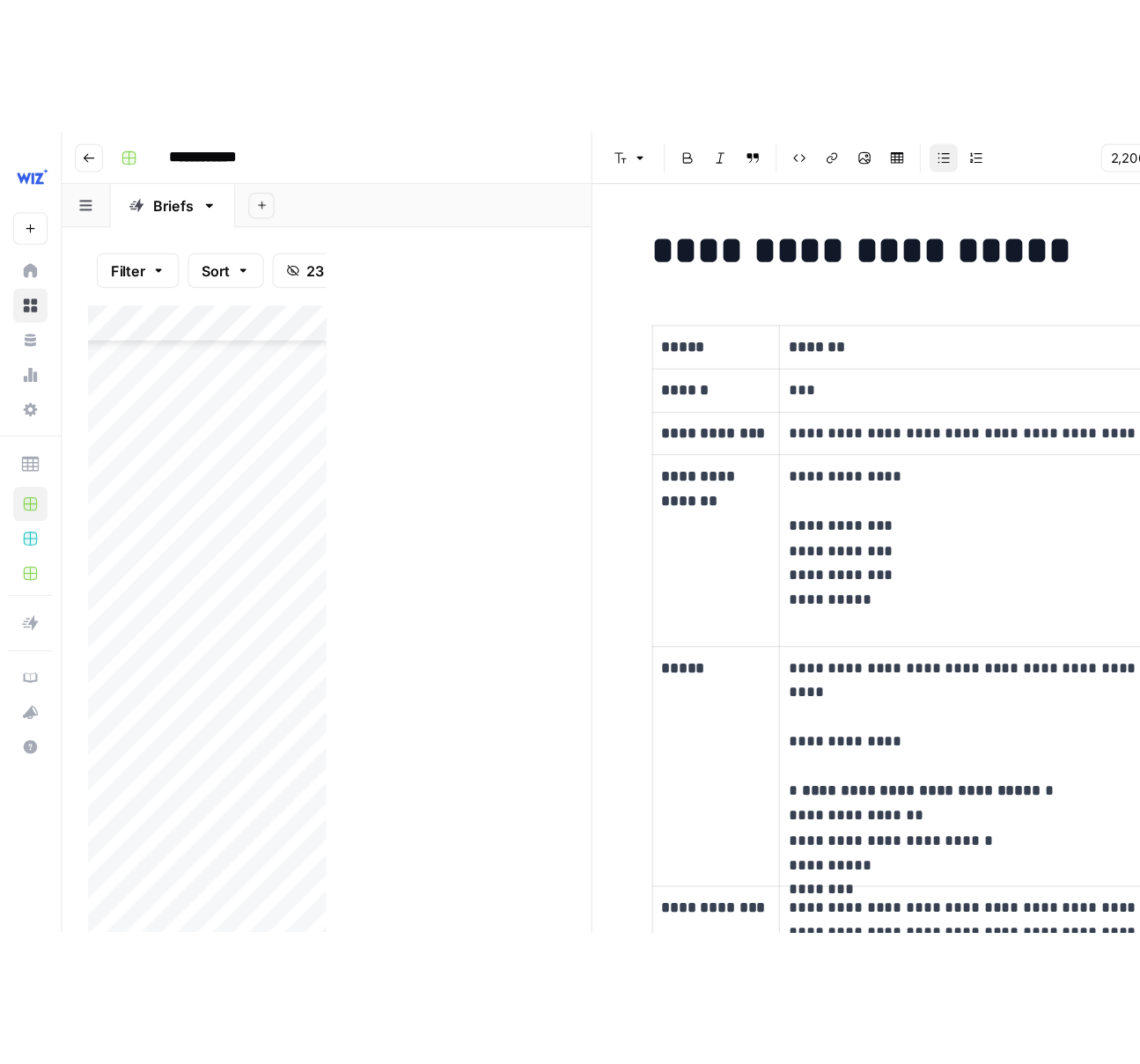 scroll, scrollTop: 439, scrollLeft: 2877, axis: both 